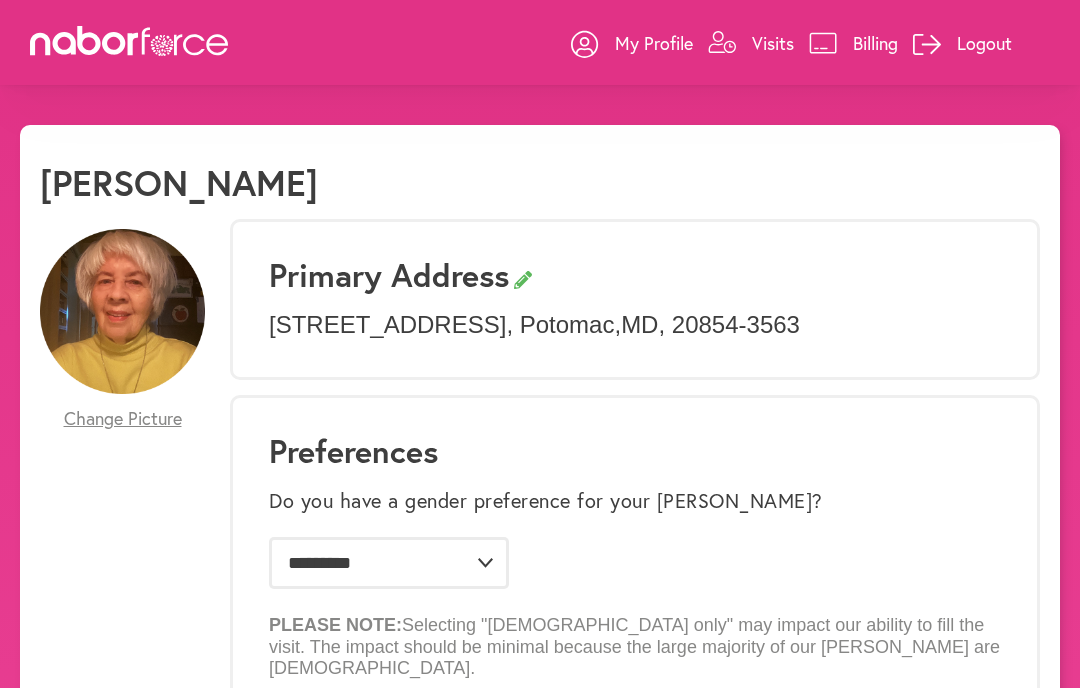 select on "*" 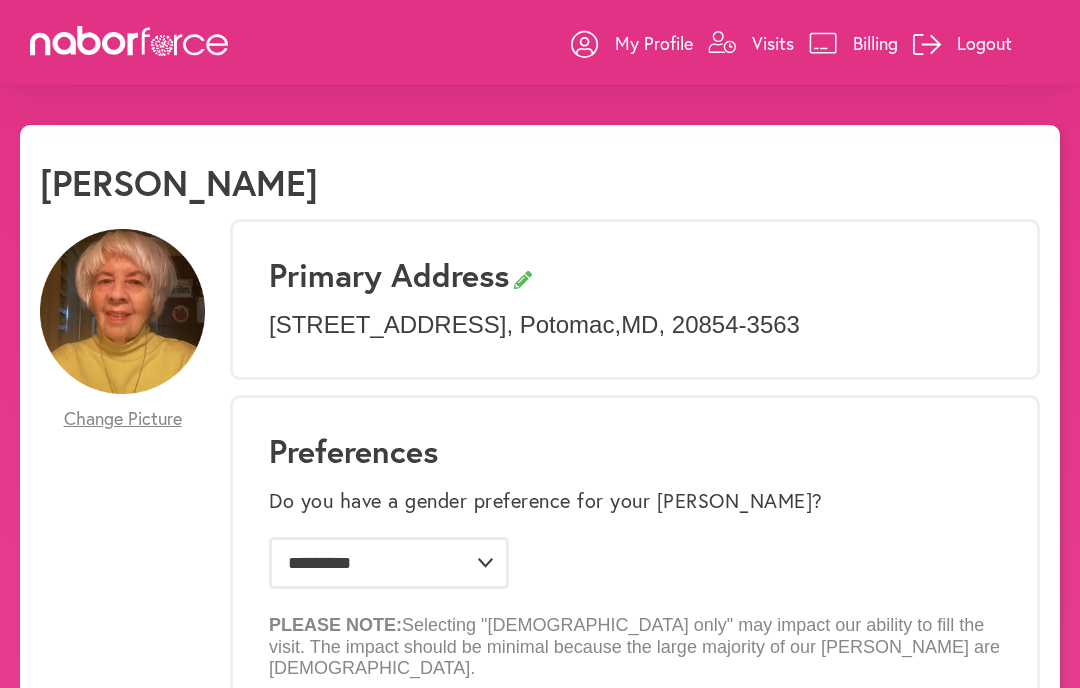 click on "Visits" at bounding box center [751, 43] 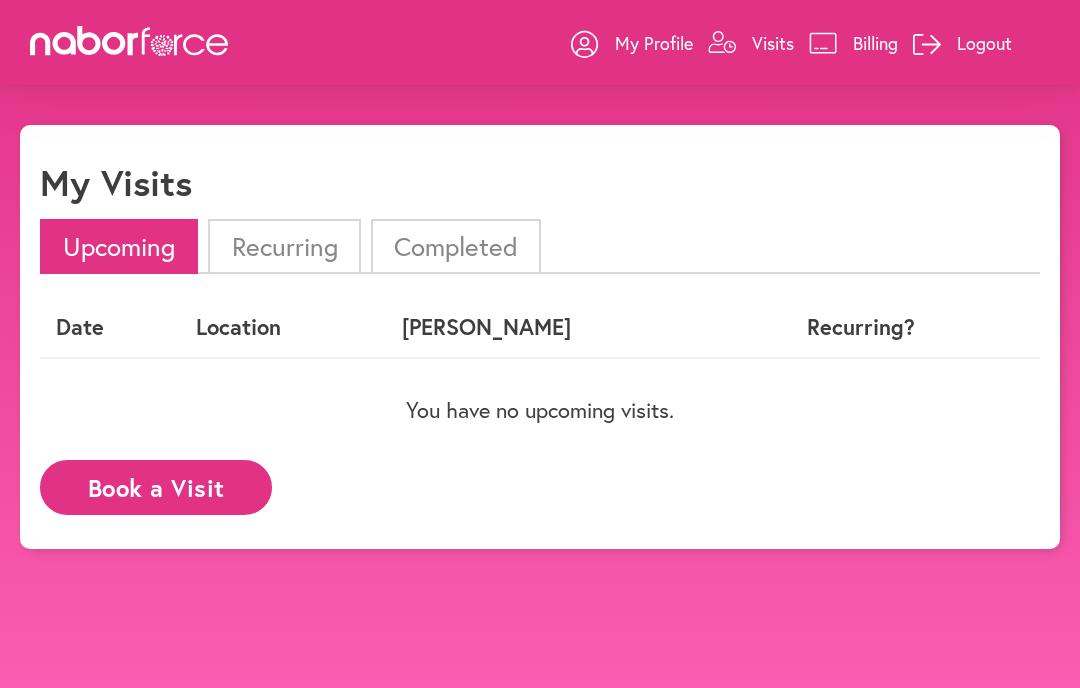 click on "Visits" at bounding box center [751, 43] 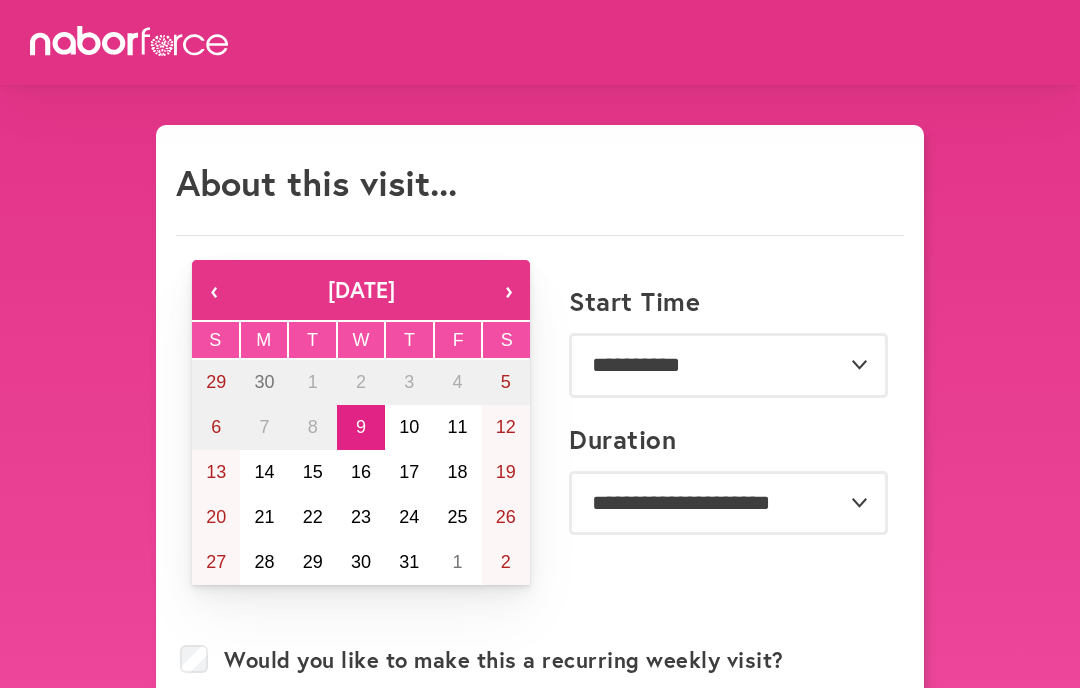 click on "17" at bounding box center (409, 472) 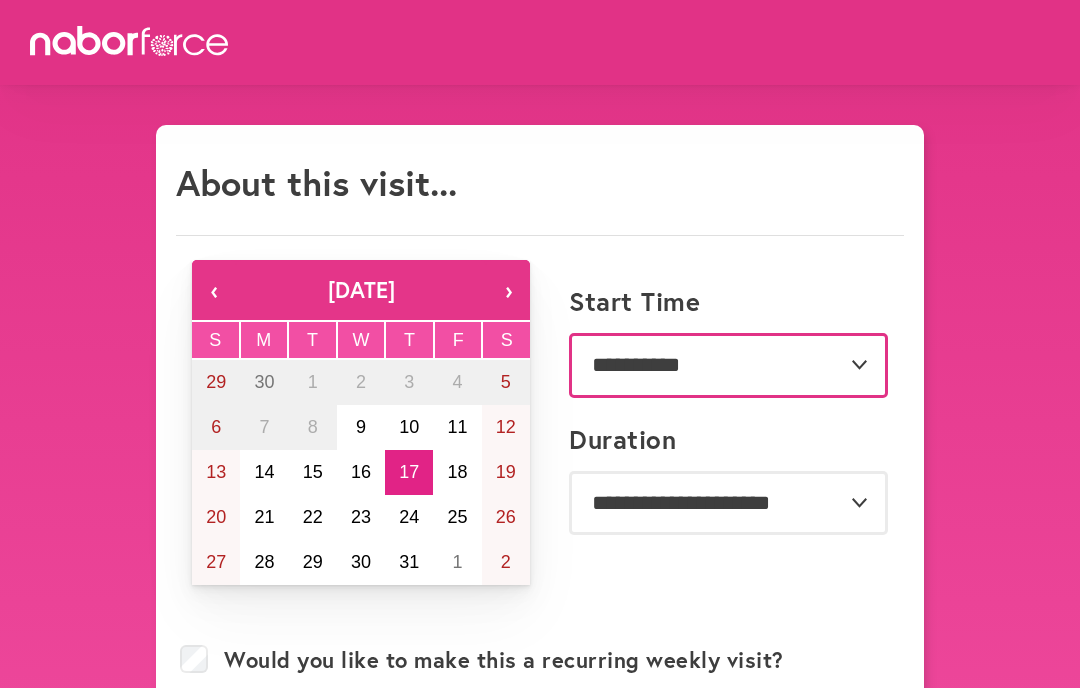 click on "**********" at bounding box center (728, 365) 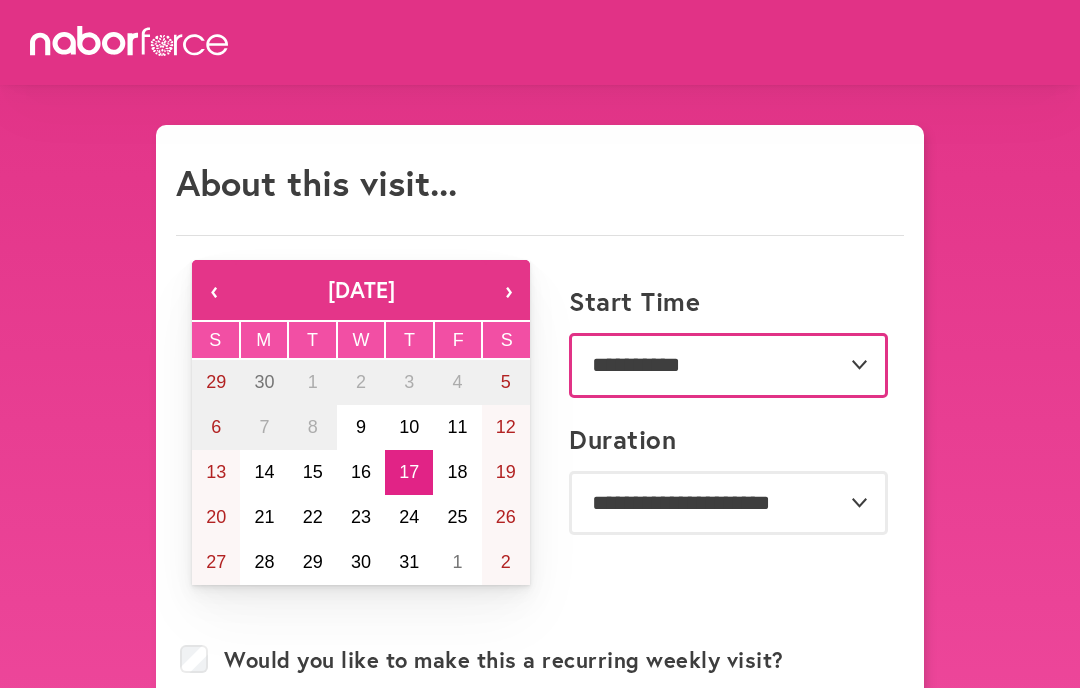 select on "*******" 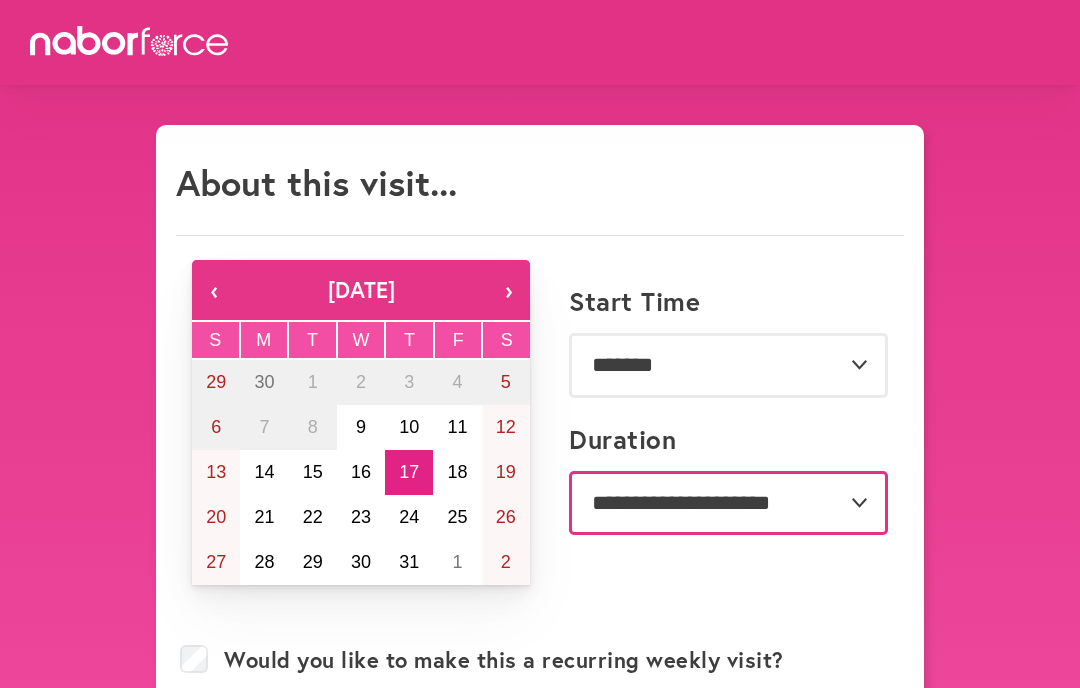 click on "**********" at bounding box center (728, 503) 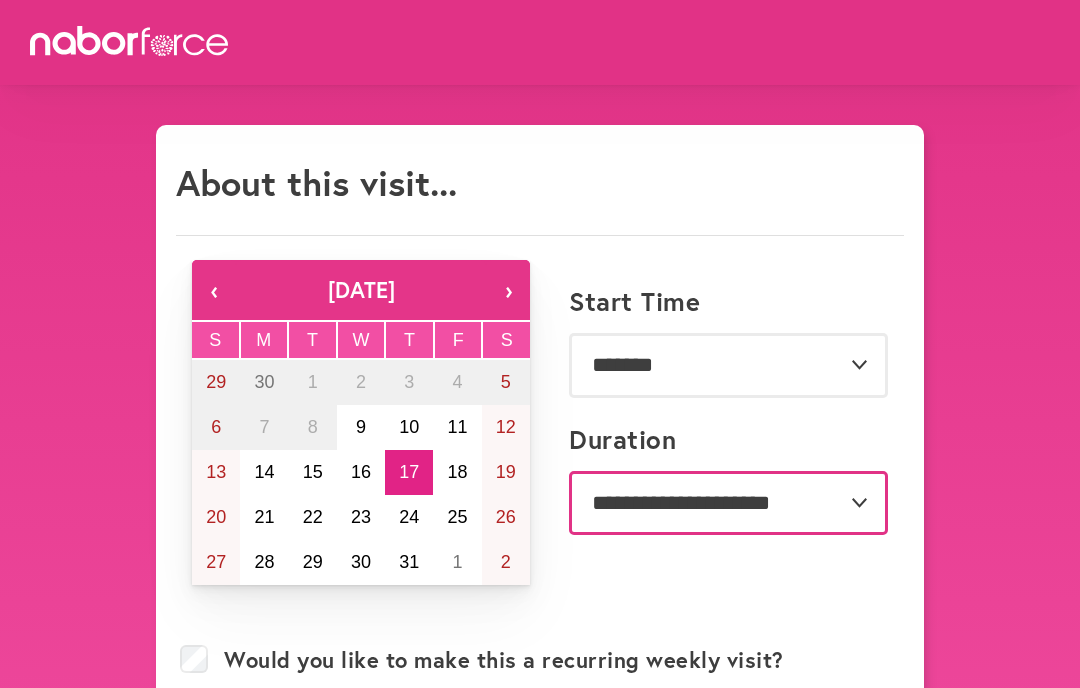 select on "***" 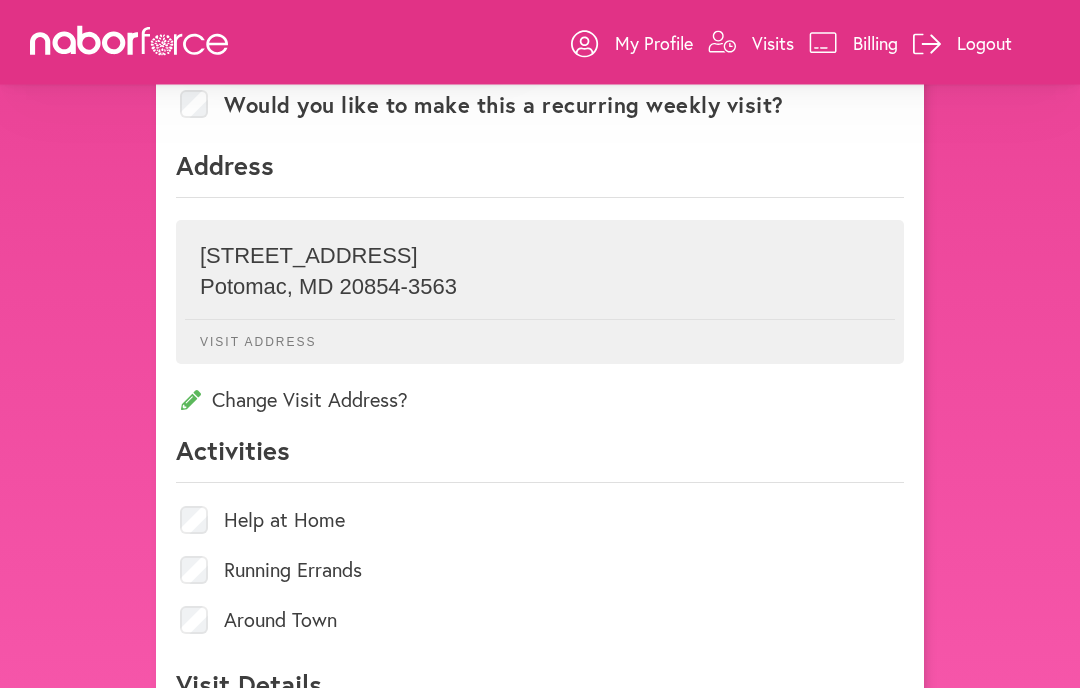 scroll, scrollTop: 555, scrollLeft: 0, axis: vertical 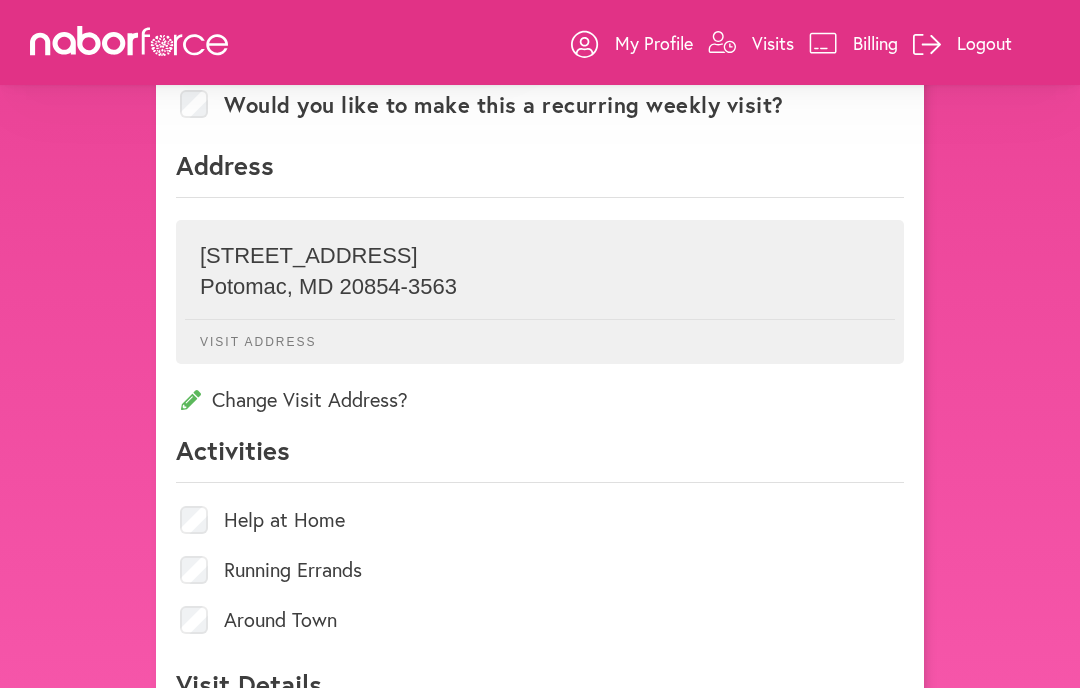 click on "Around Town" at bounding box center [280, 620] 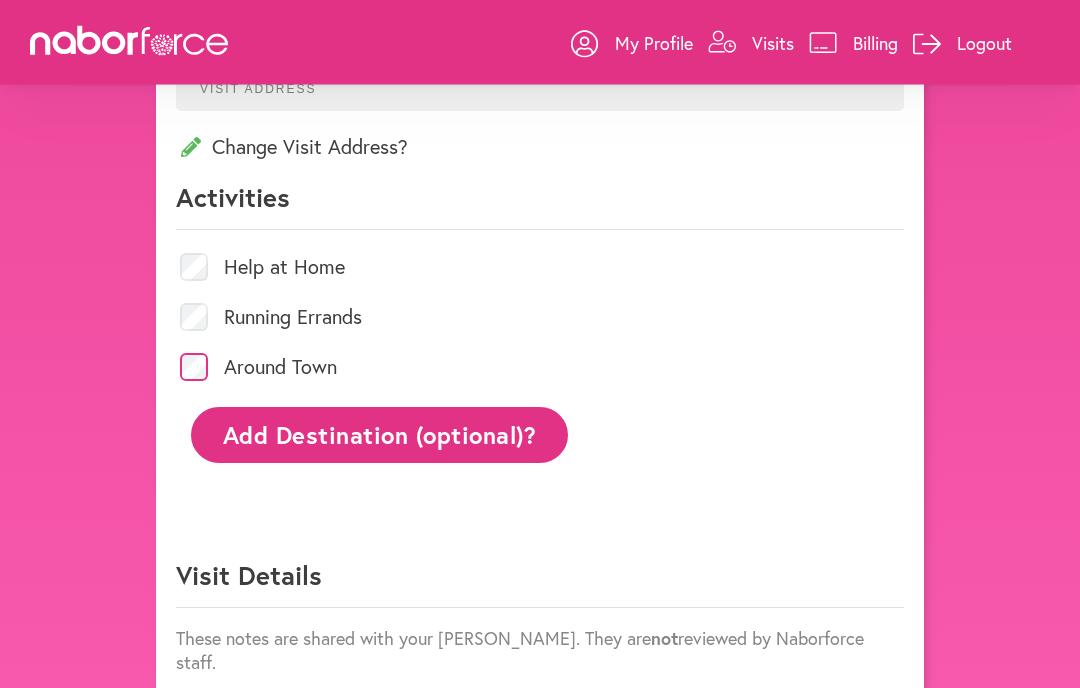 scroll, scrollTop: 815, scrollLeft: 0, axis: vertical 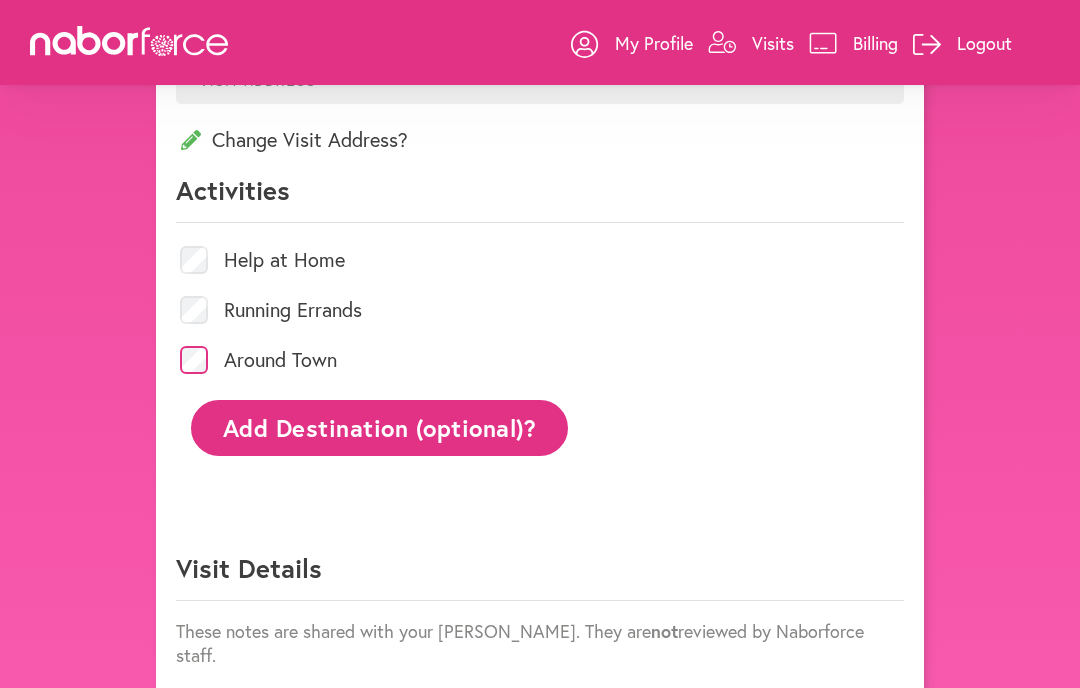 click on "Add Destination (optional)?" 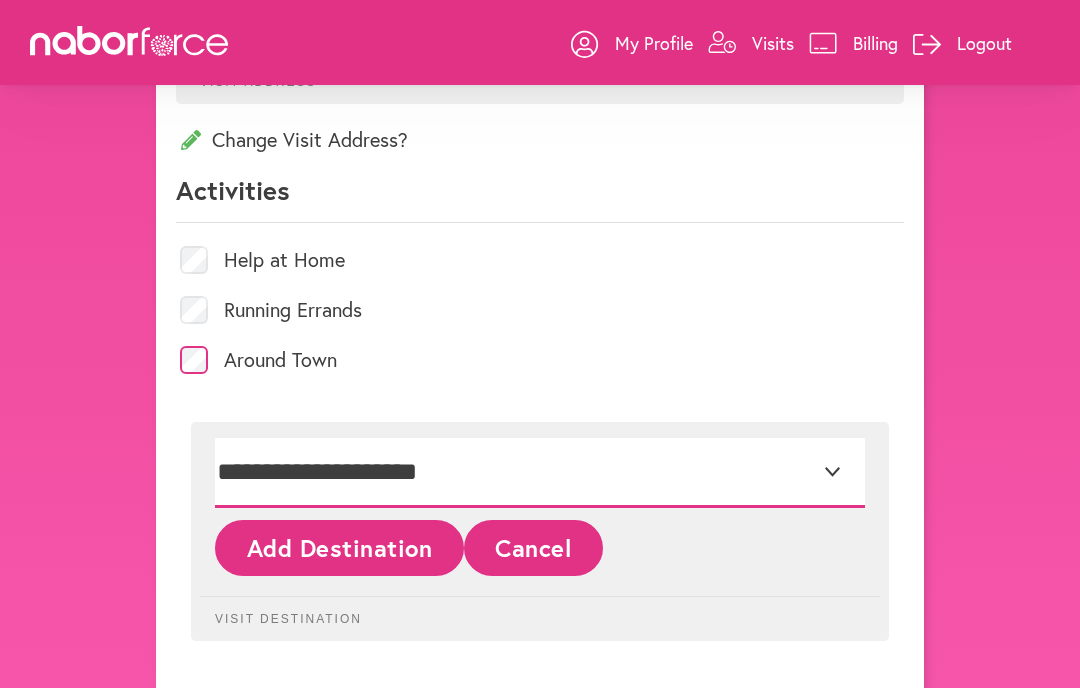 click on "**********" at bounding box center [540, 473] 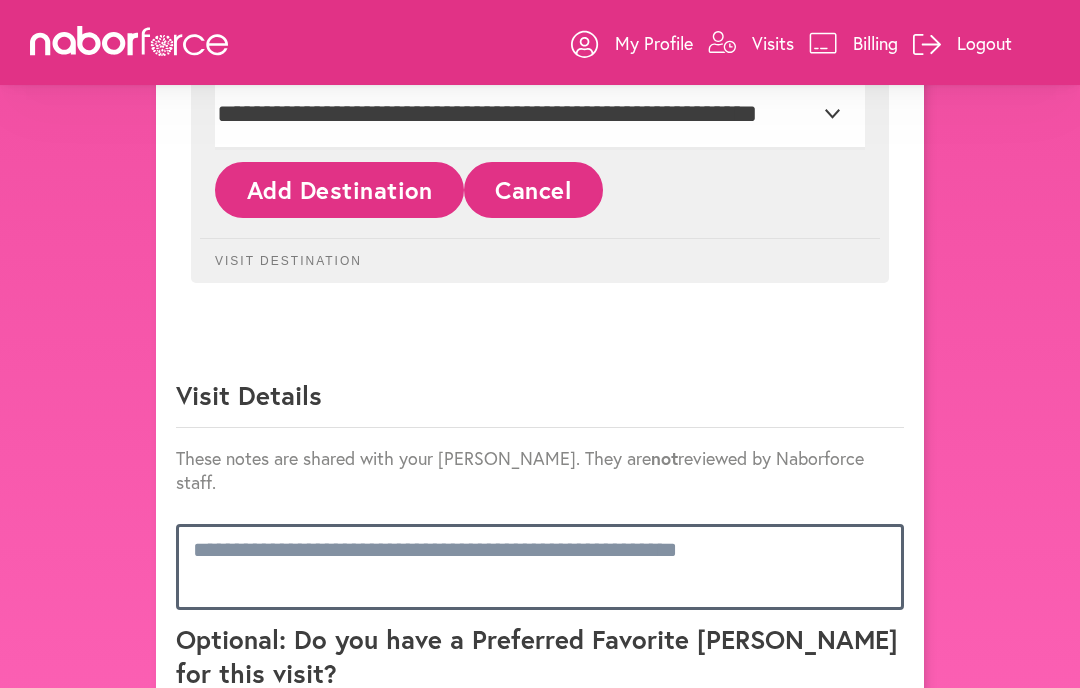 click at bounding box center [540, 567] 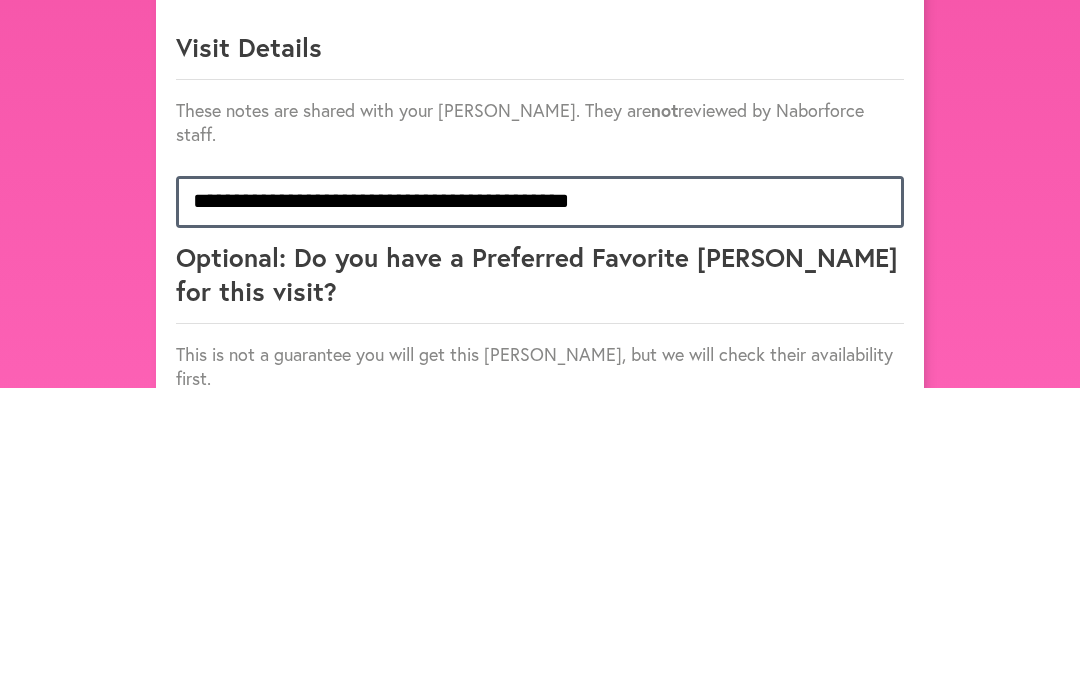 scroll, scrollTop: 1, scrollLeft: 0, axis: vertical 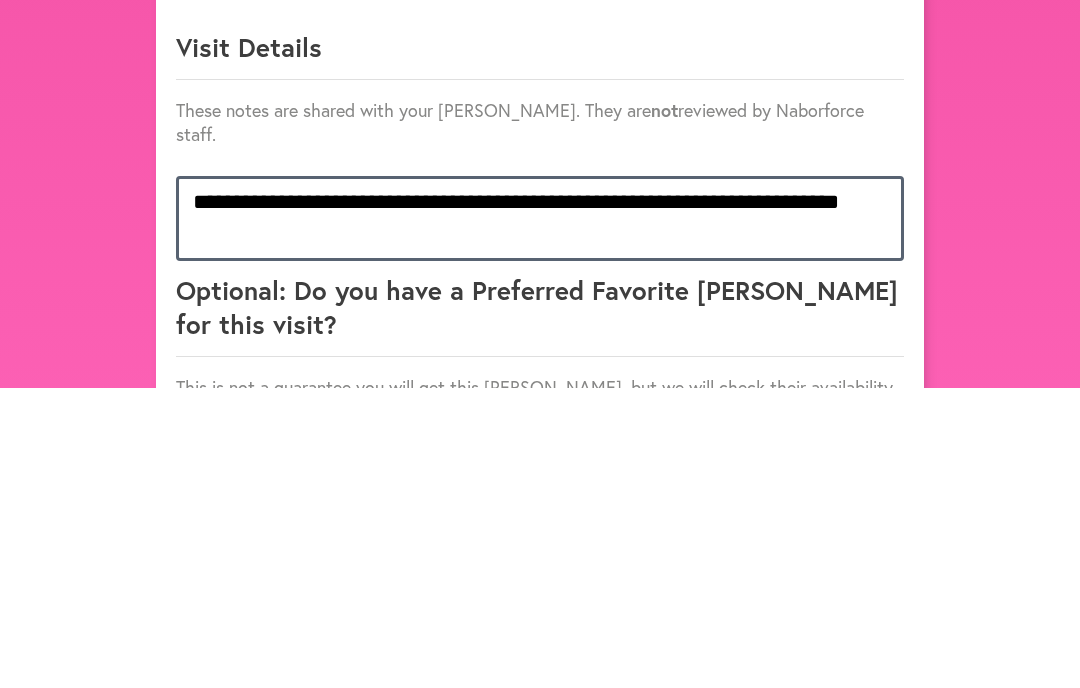 click on "**********" at bounding box center [540, 518] 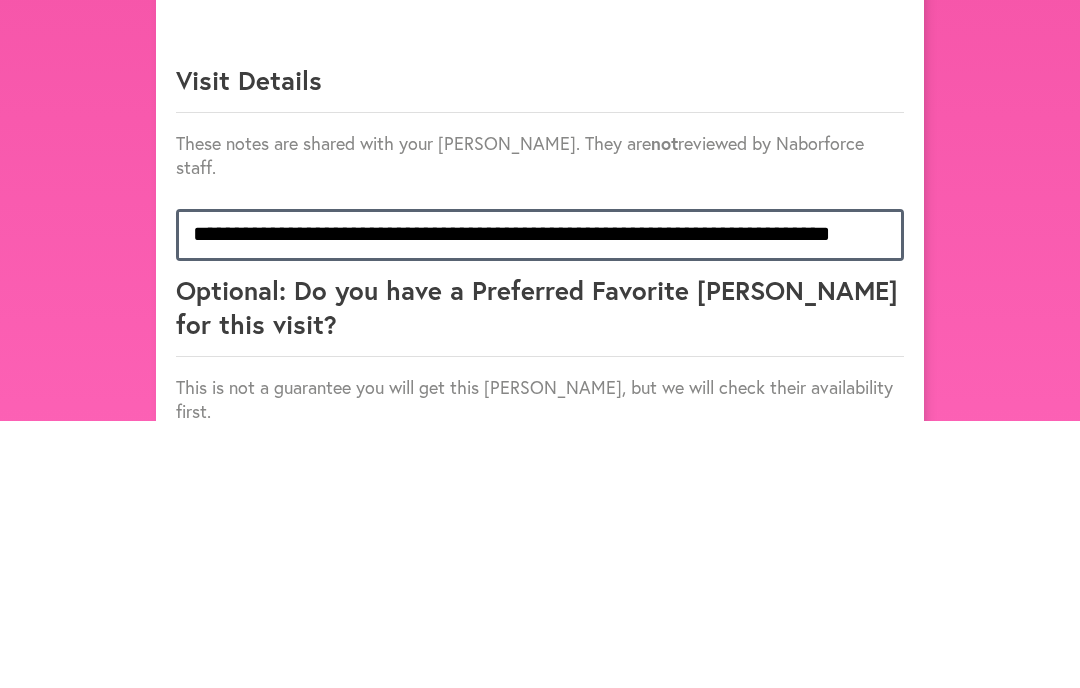 scroll, scrollTop: 1, scrollLeft: 0, axis: vertical 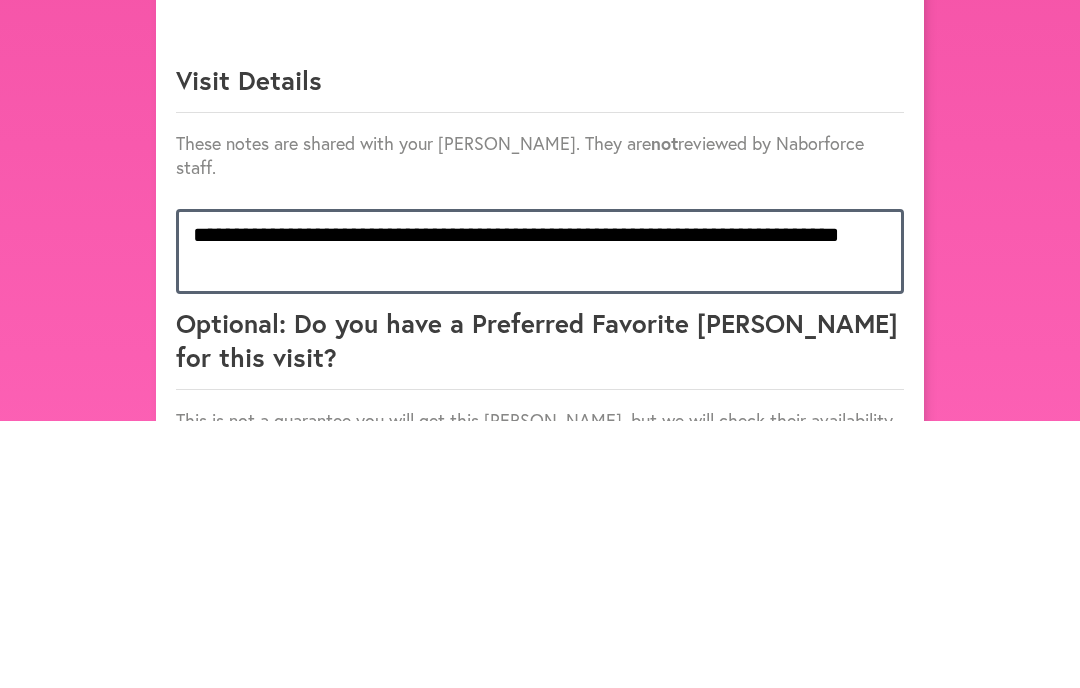 click on "**********" at bounding box center (540, 518) 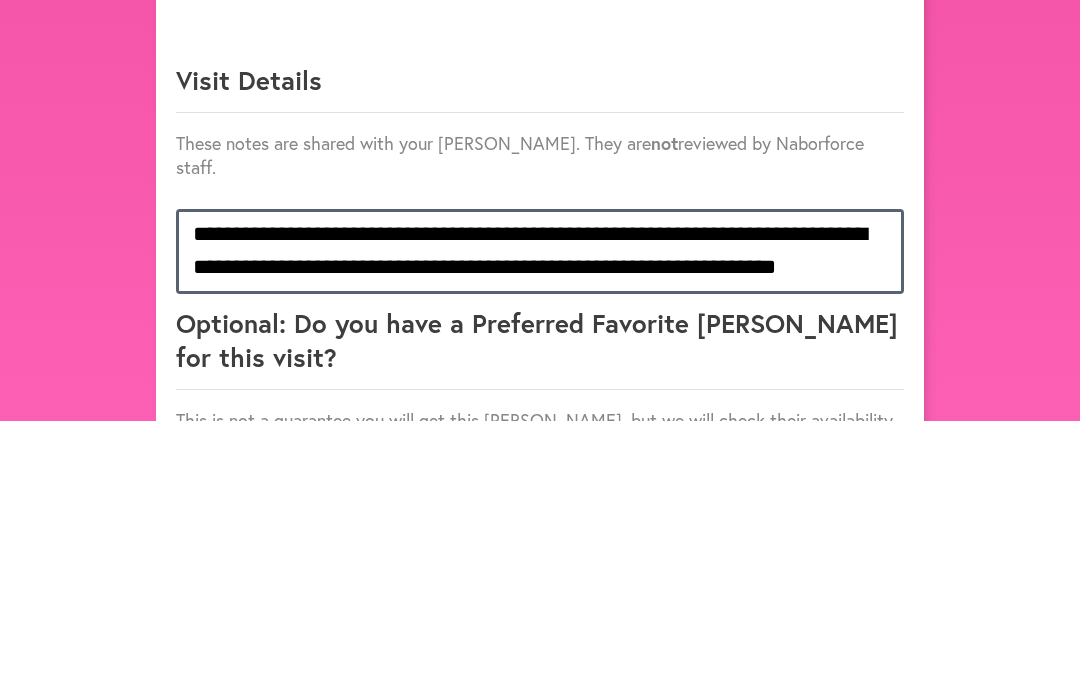 scroll, scrollTop: 1, scrollLeft: 0, axis: vertical 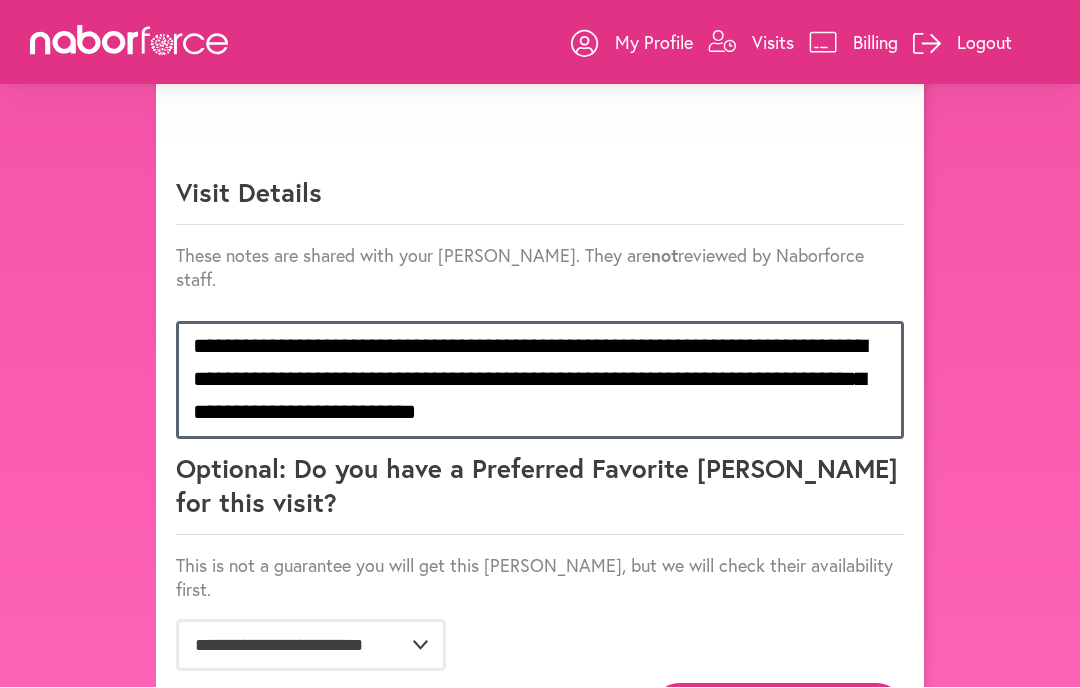 type on "**********" 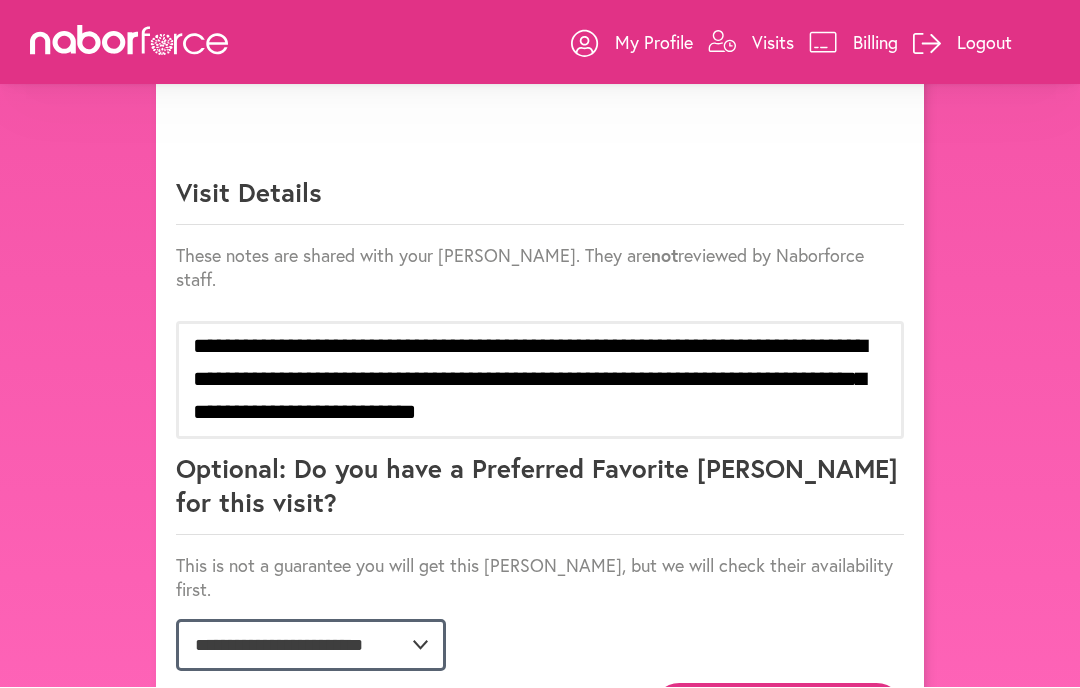 click on "**********" 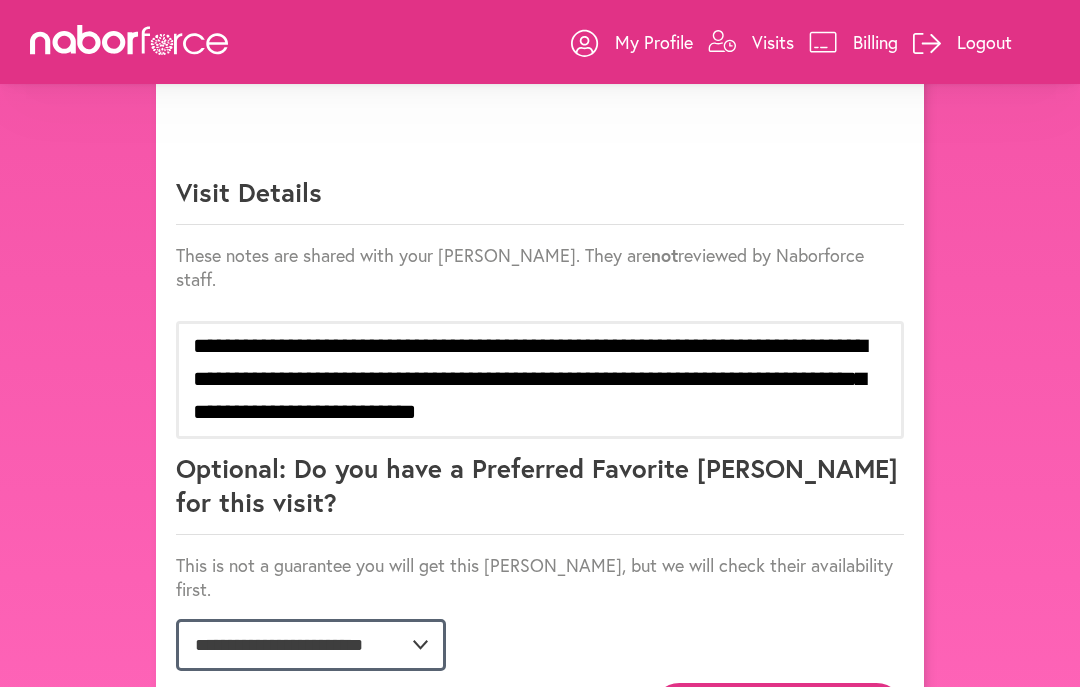 select on "**********" 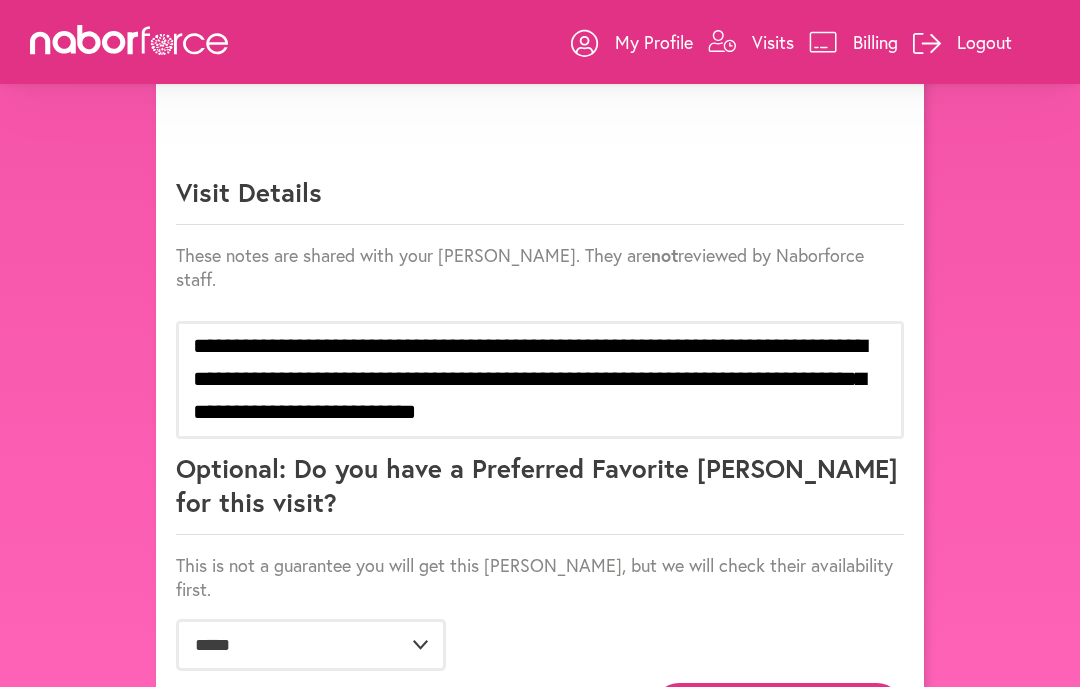 click on "Confirm Booking" at bounding box center (778, 711) 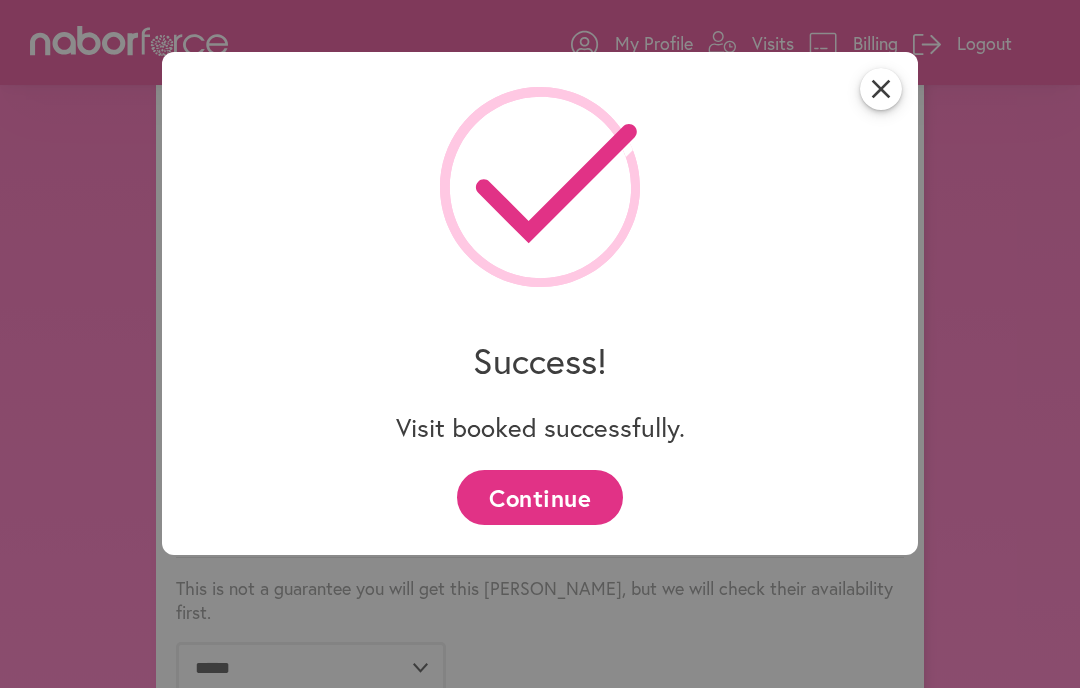 scroll, scrollTop: 1348, scrollLeft: 0, axis: vertical 